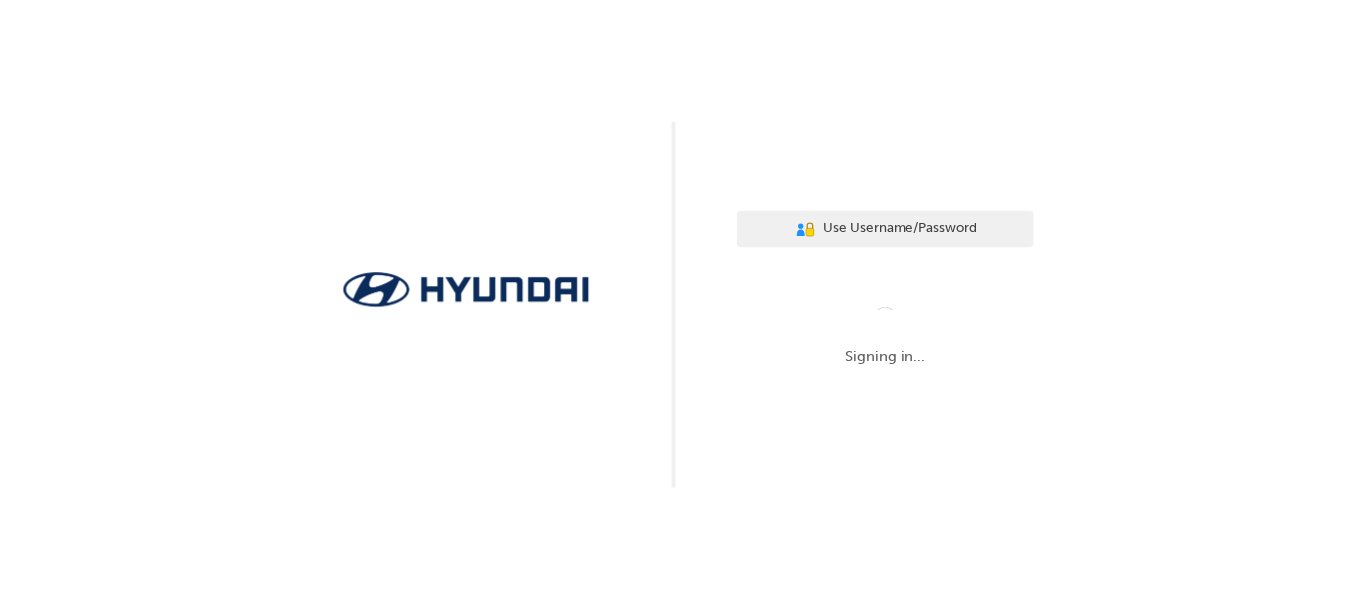 scroll, scrollTop: 0, scrollLeft: 0, axis: both 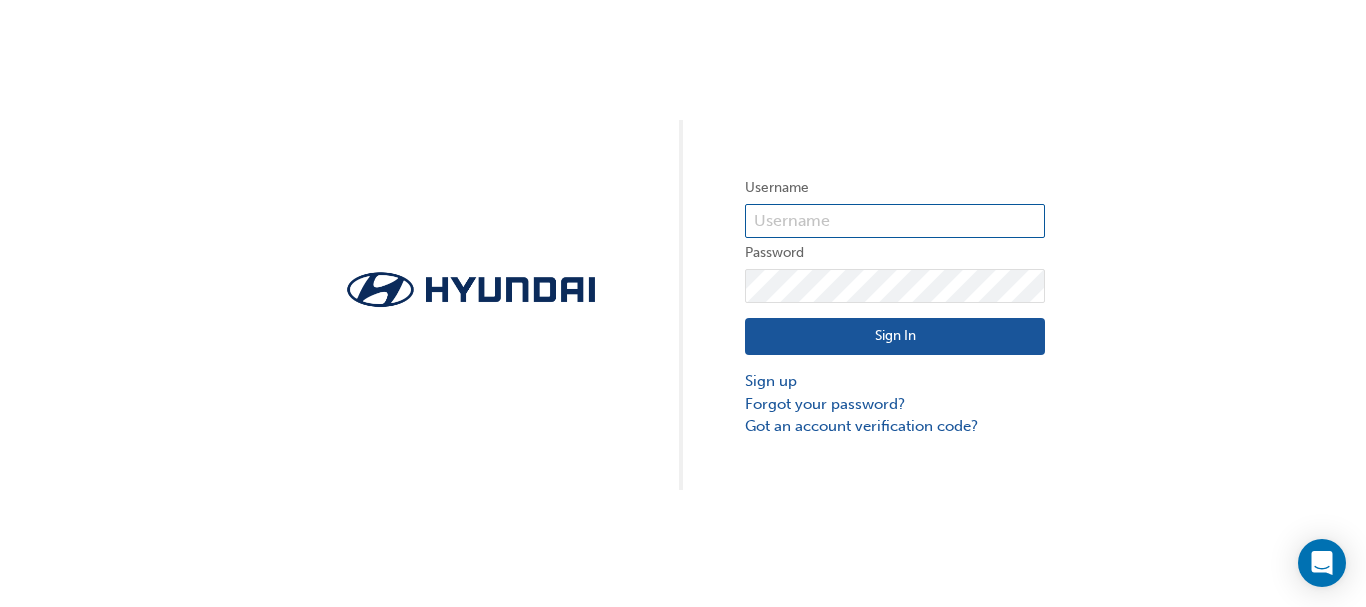 type on "29917" 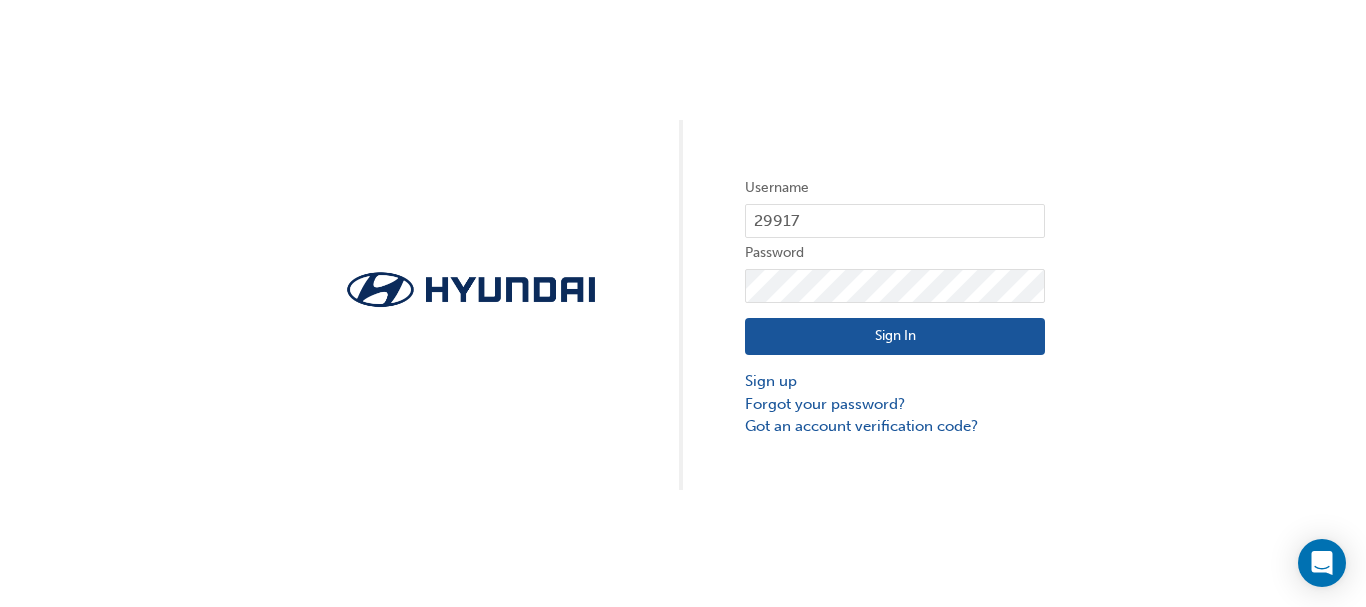 click on "Sign In" at bounding box center [895, 337] 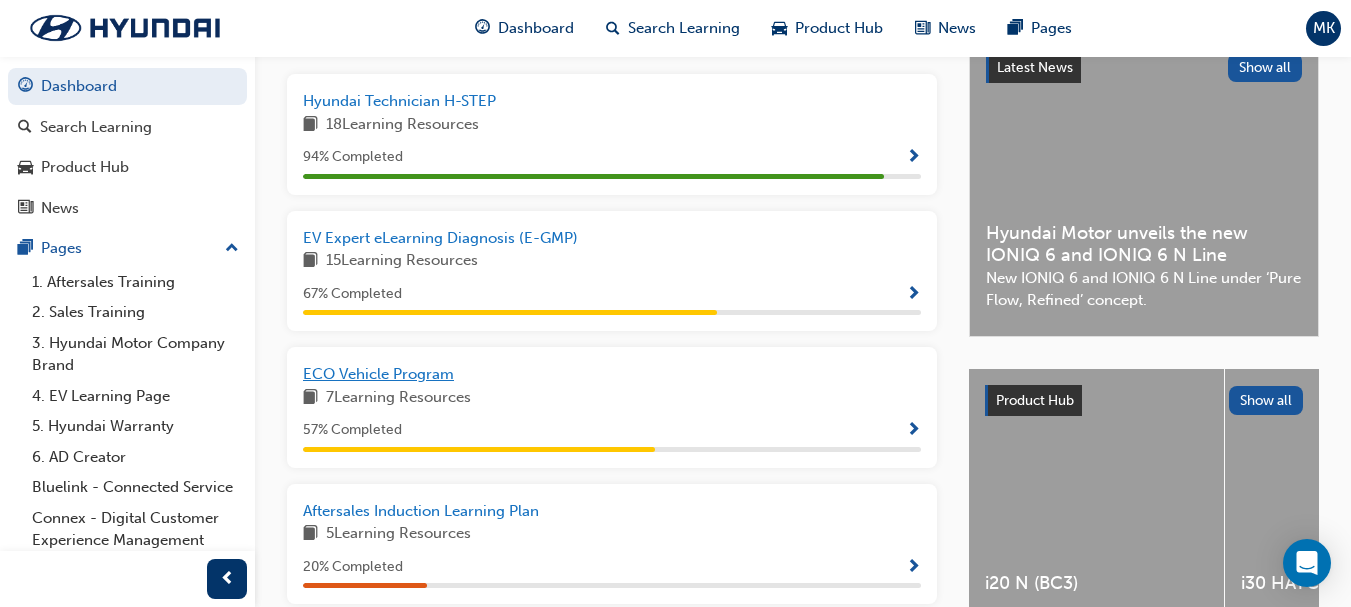 scroll, scrollTop: 500, scrollLeft: 0, axis: vertical 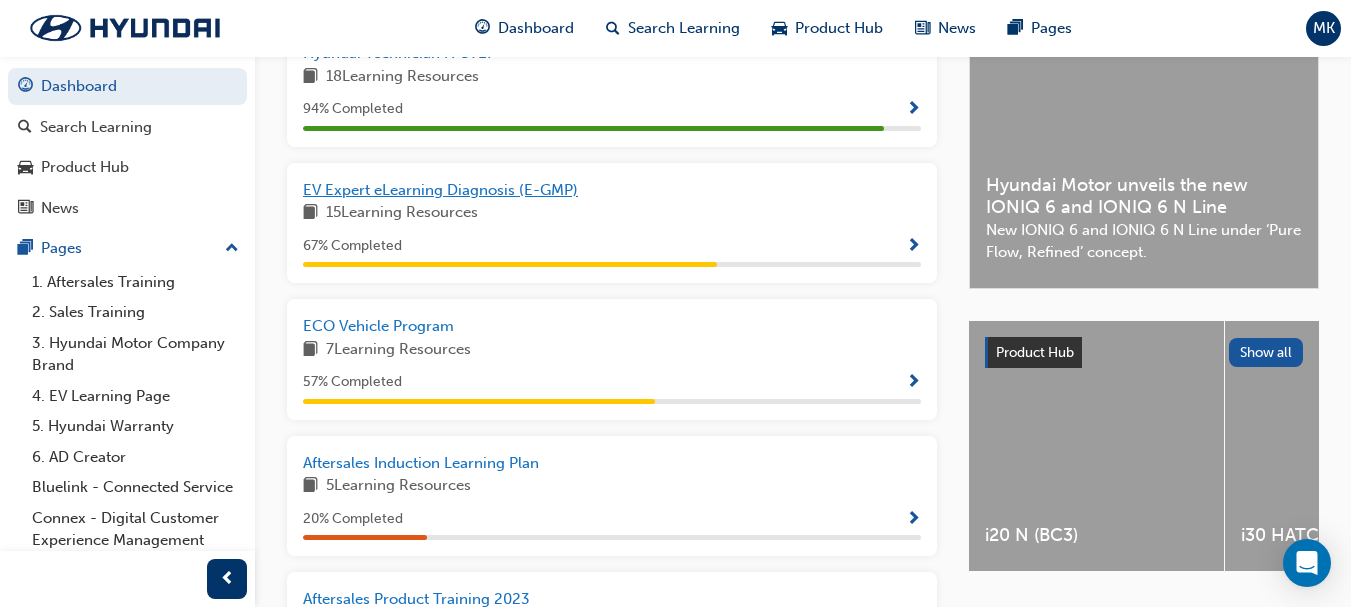 click on "EV Expert eLearning Diagnosis (E-GMP)" at bounding box center (440, 190) 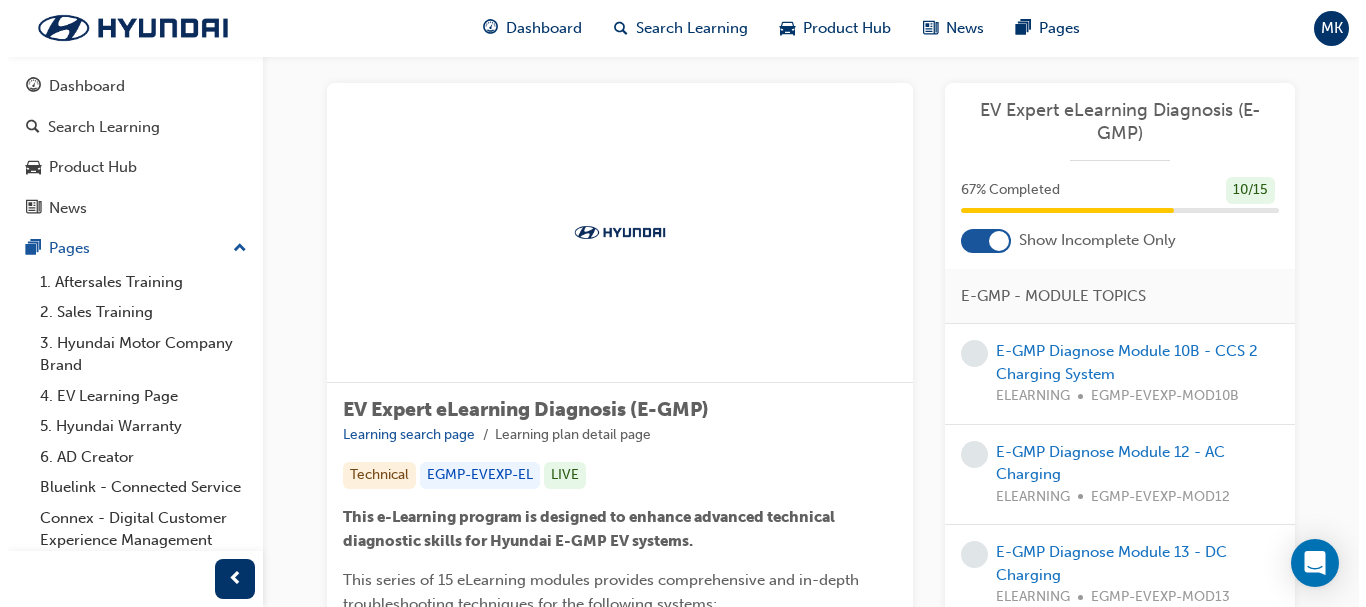 scroll, scrollTop: 0, scrollLeft: 0, axis: both 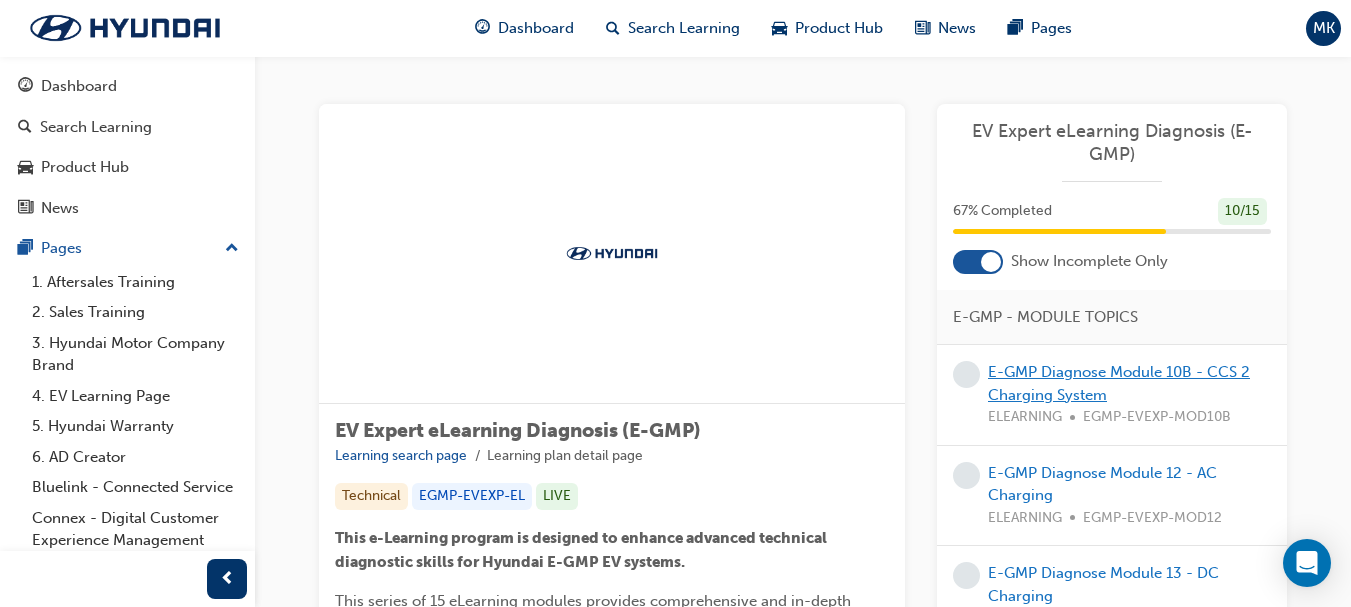 click on "E-GMP Diagnose Module 10B - CCS 2 Charging System" at bounding box center (1119, 383) 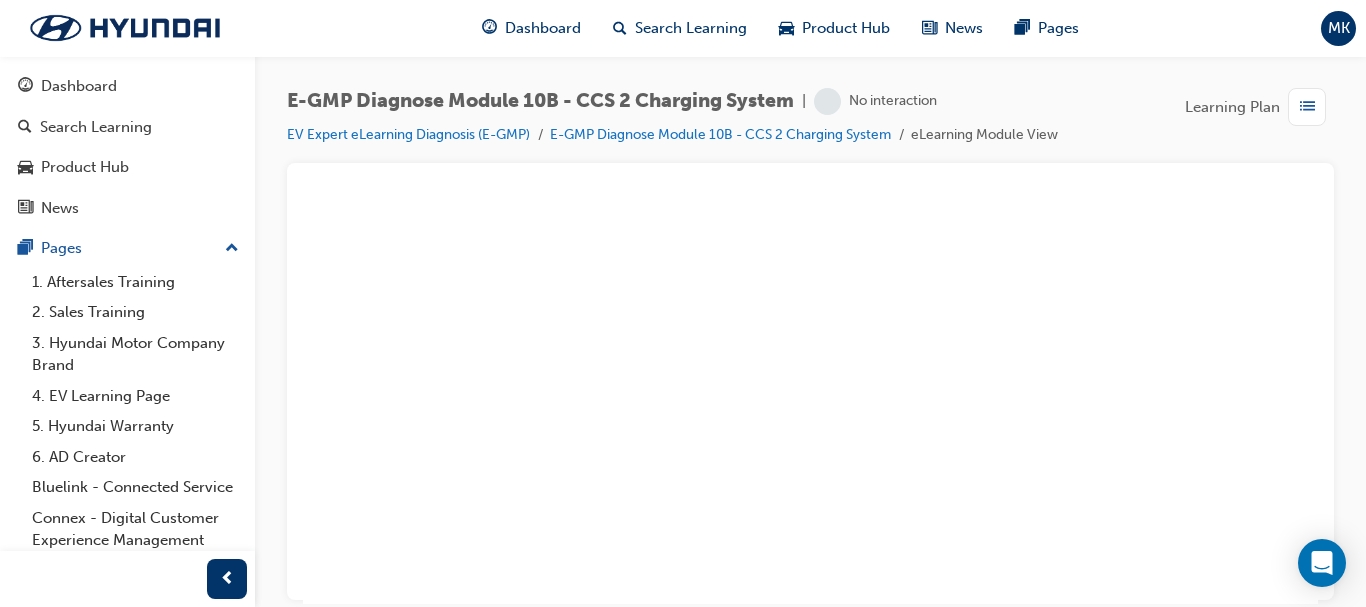 scroll, scrollTop: 0, scrollLeft: 0, axis: both 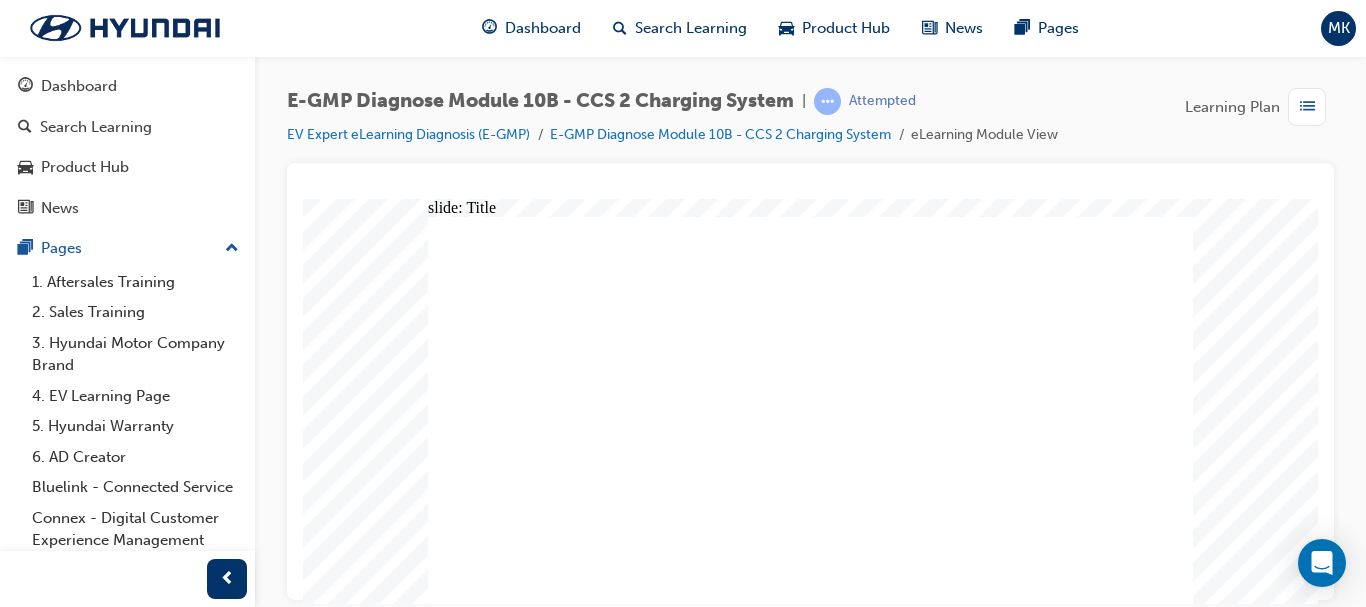 click 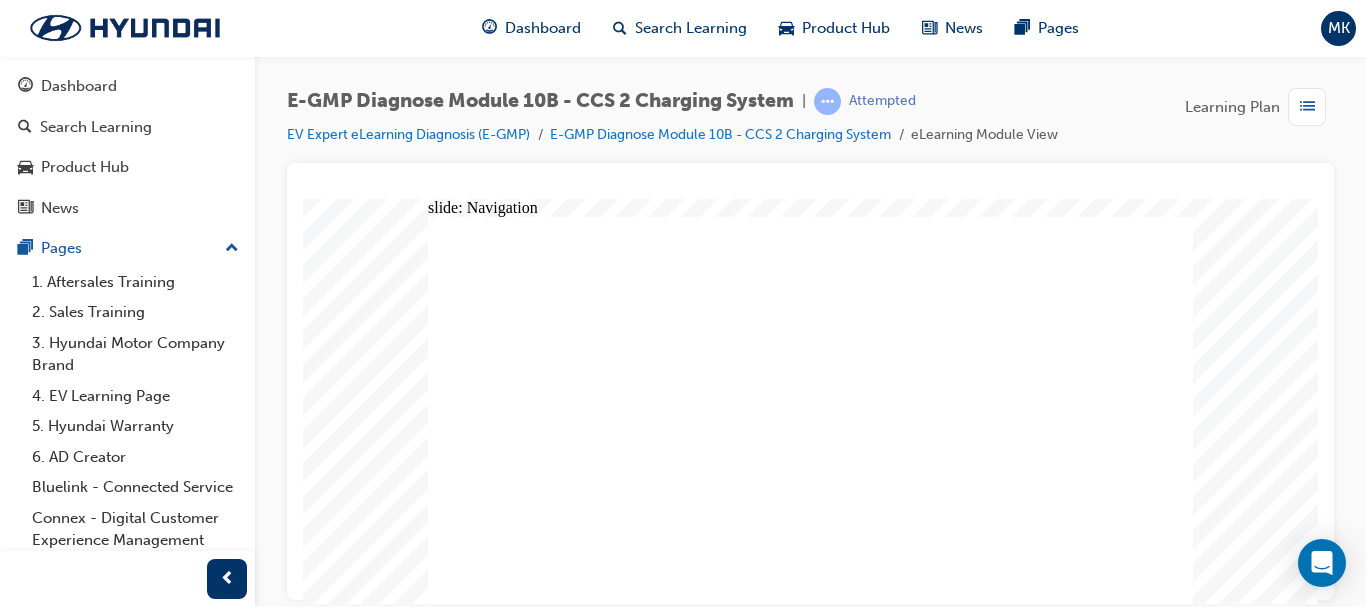 click 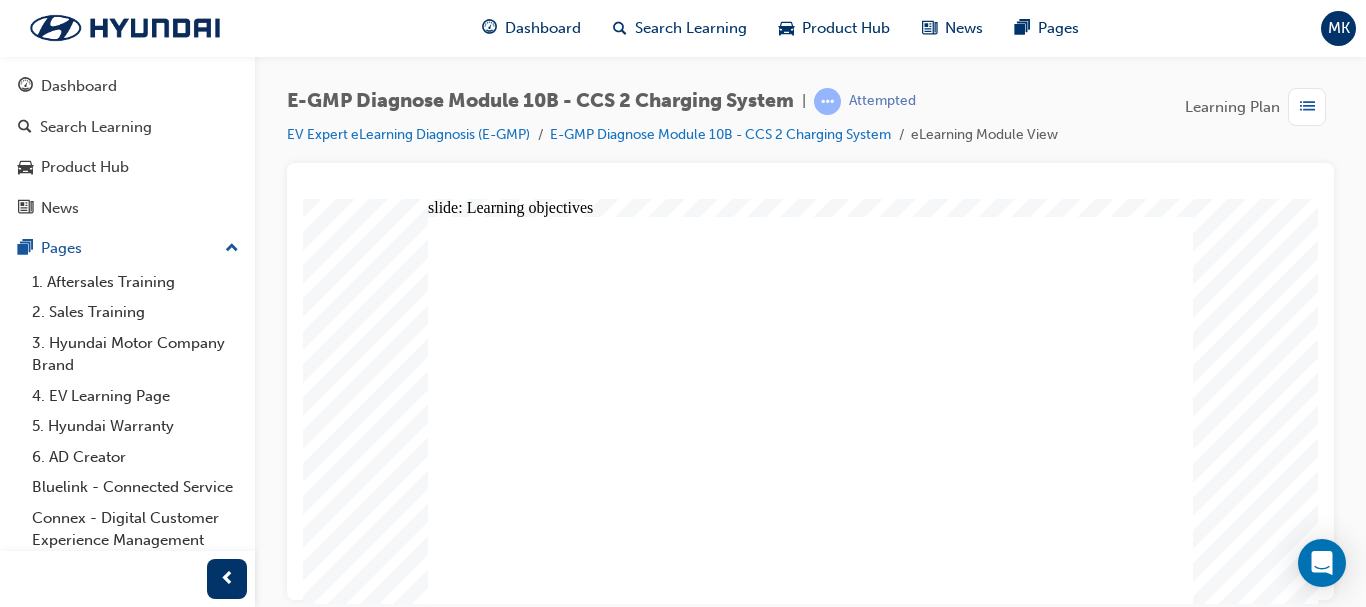 click 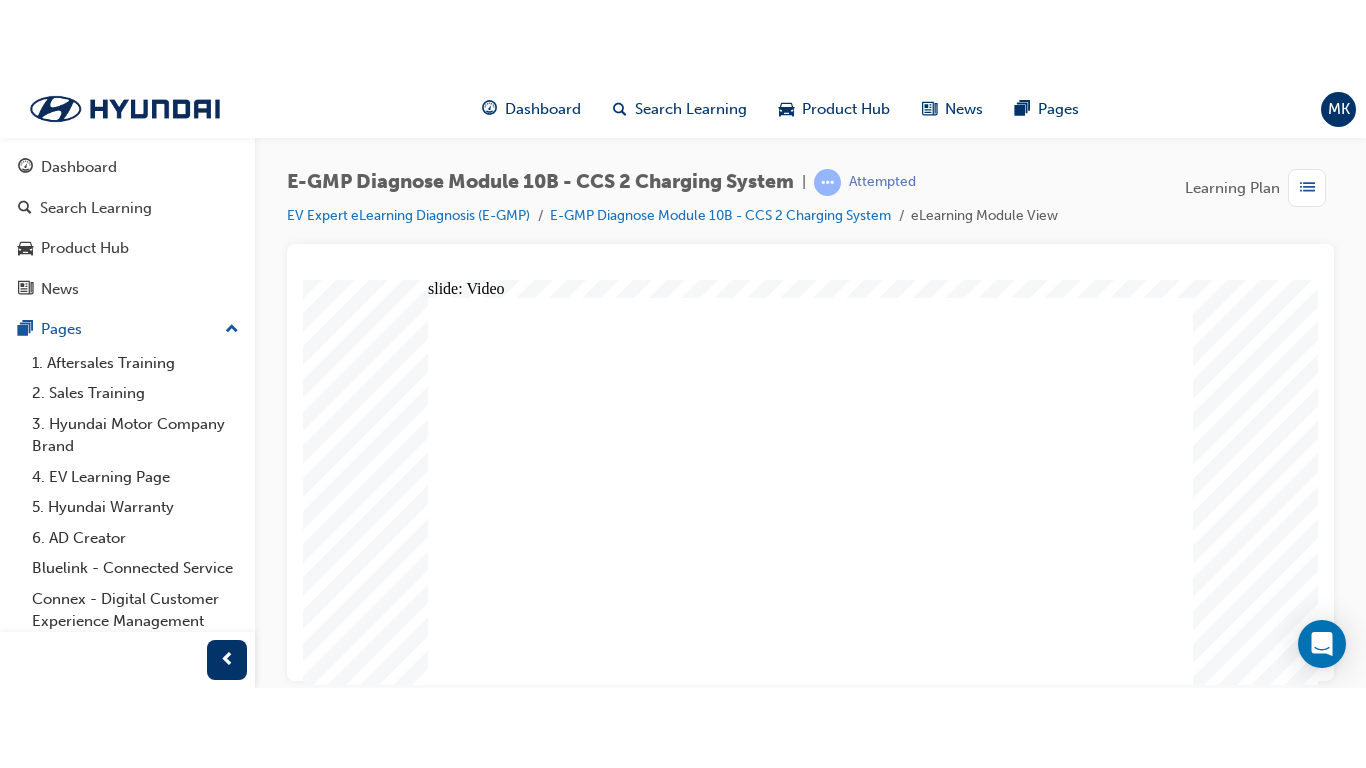 scroll, scrollTop: 0, scrollLeft: 0, axis: both 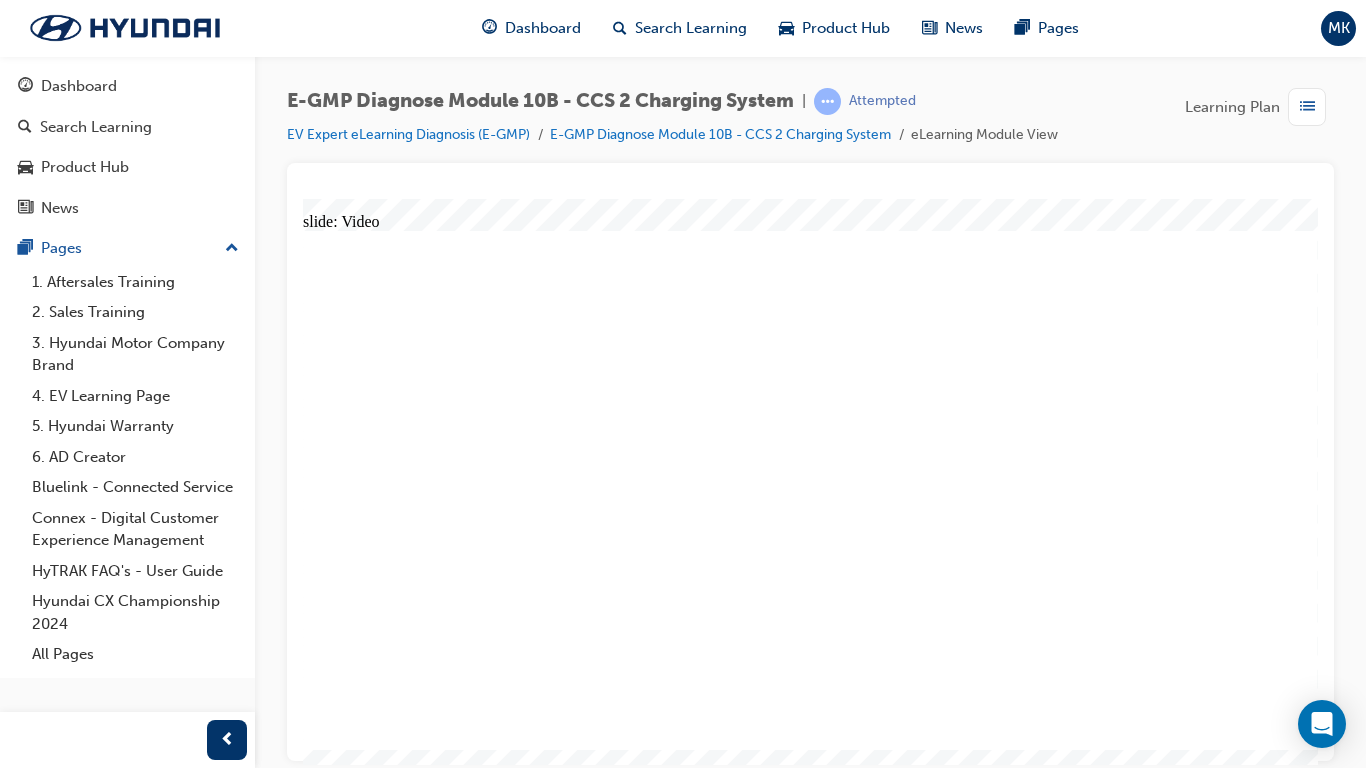 click 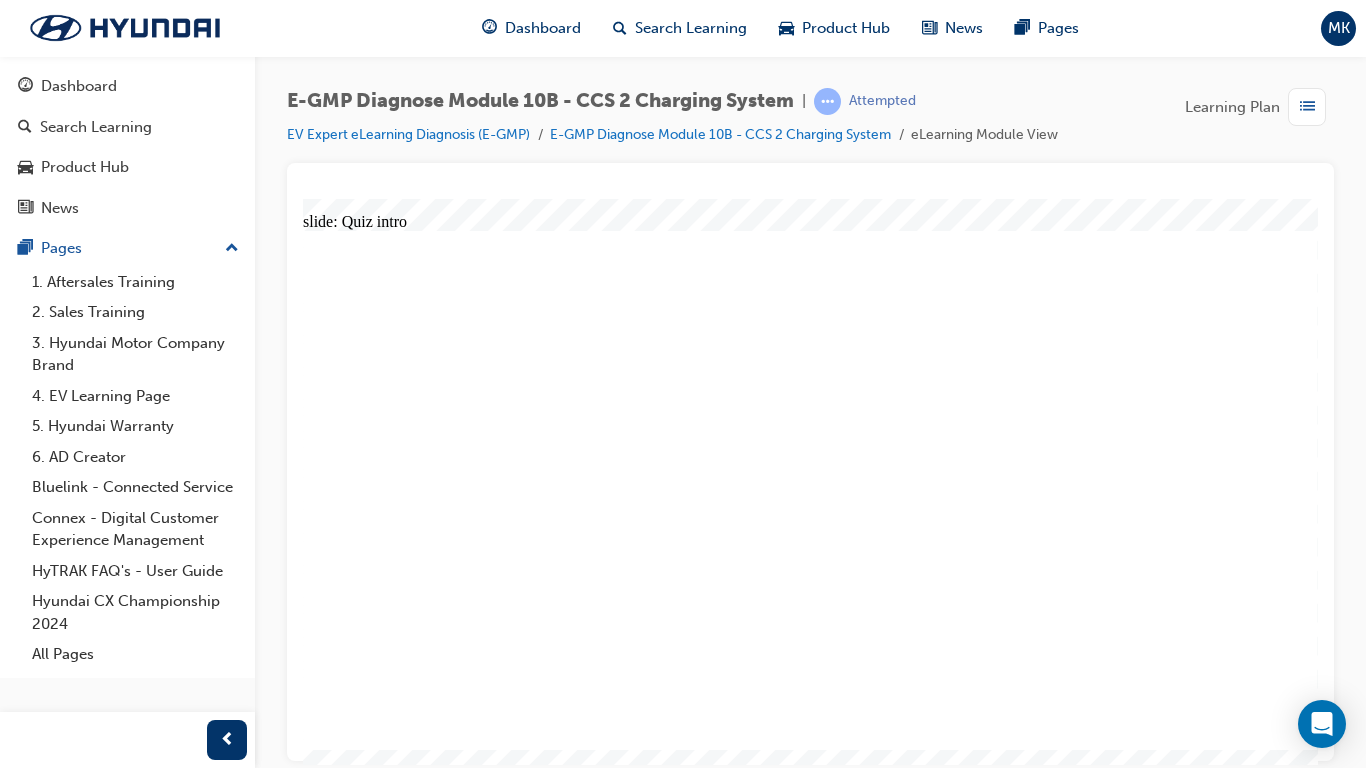 click 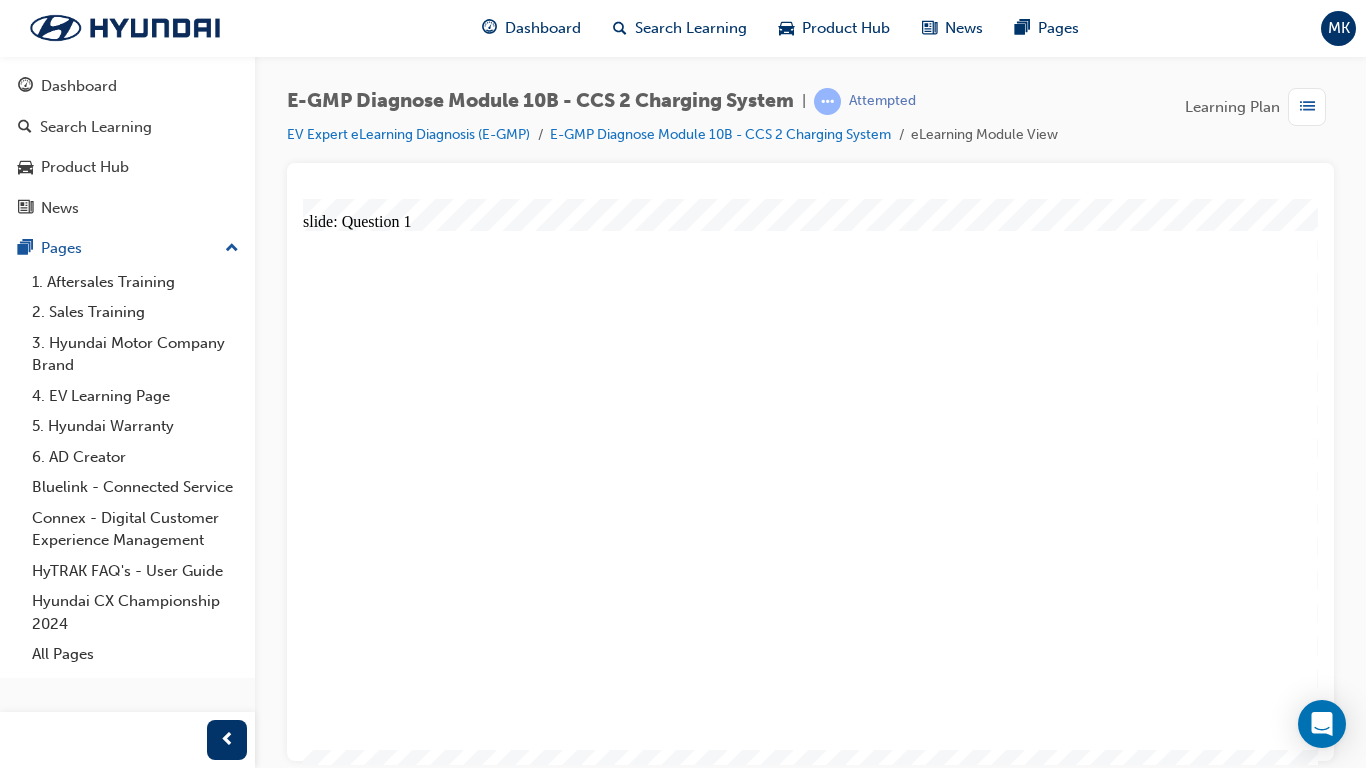 click 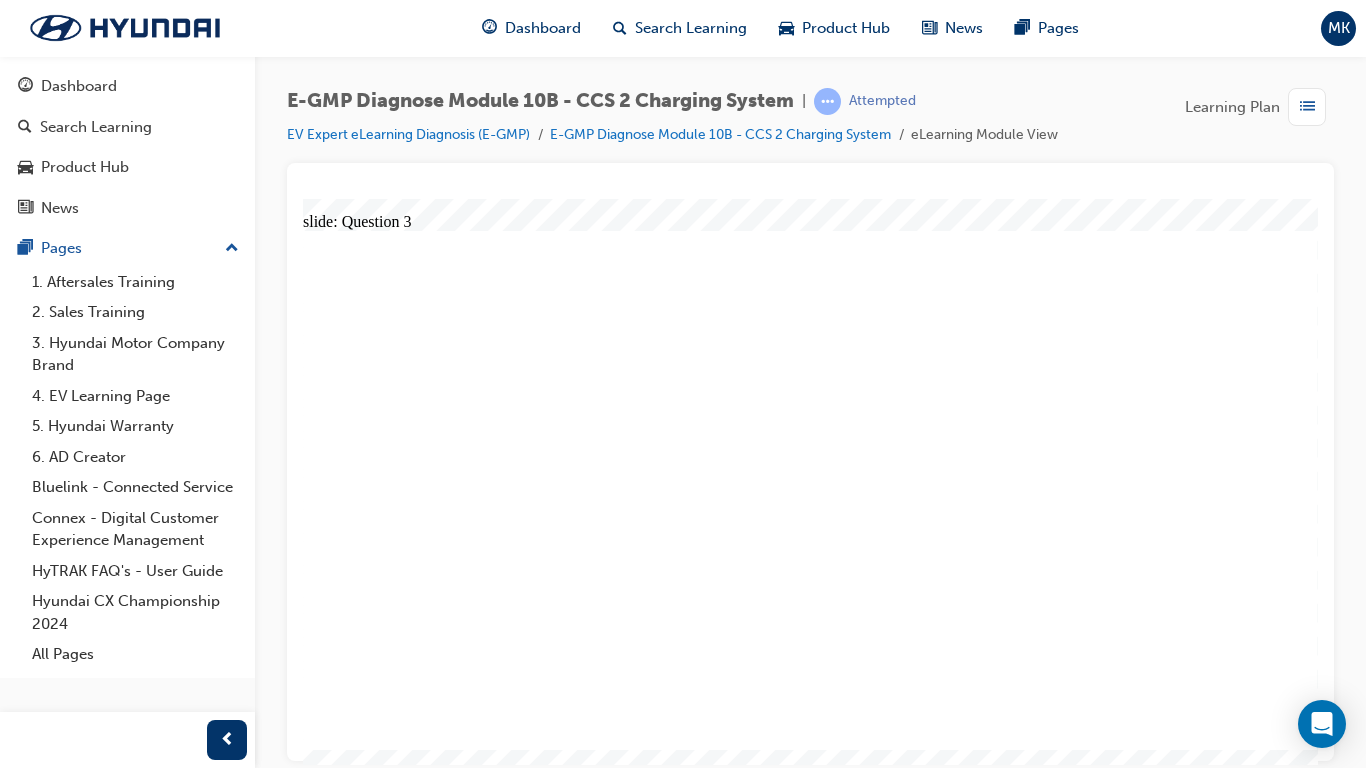 click 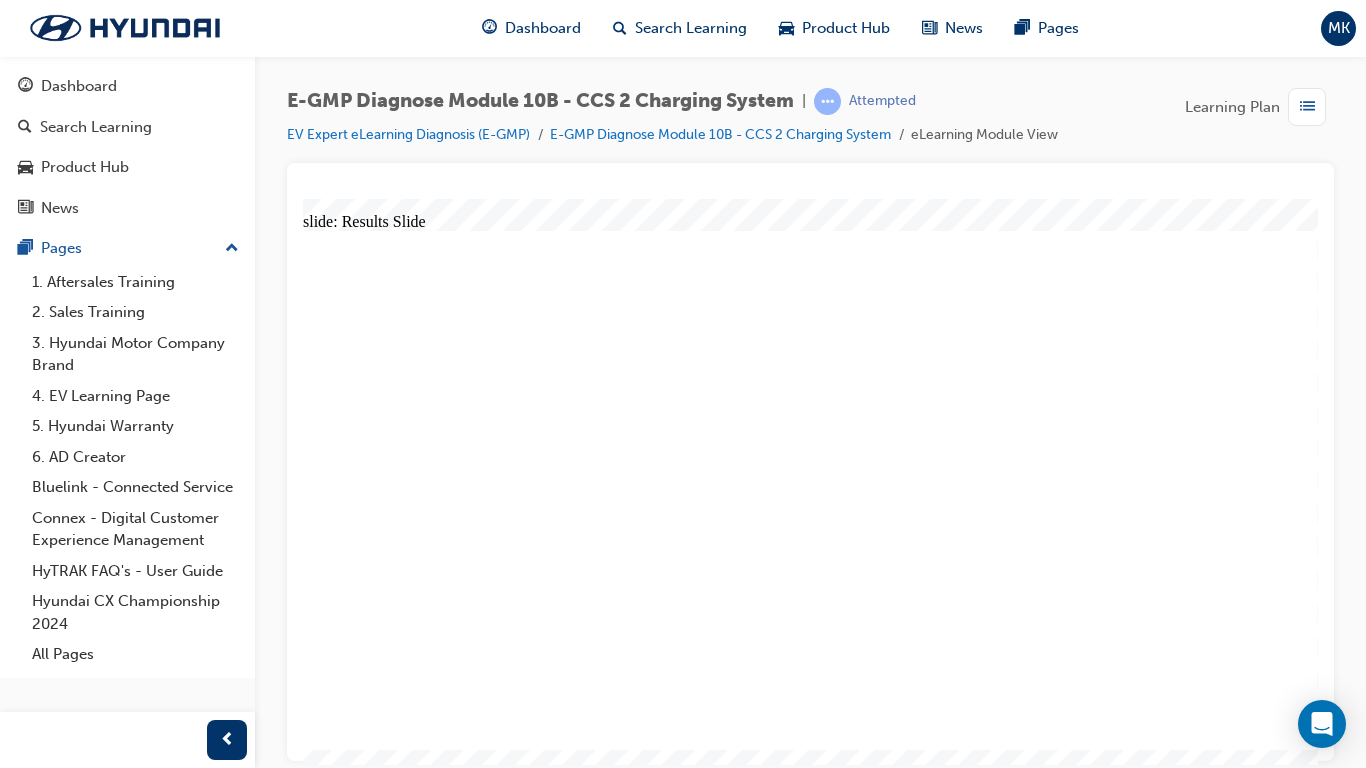 click 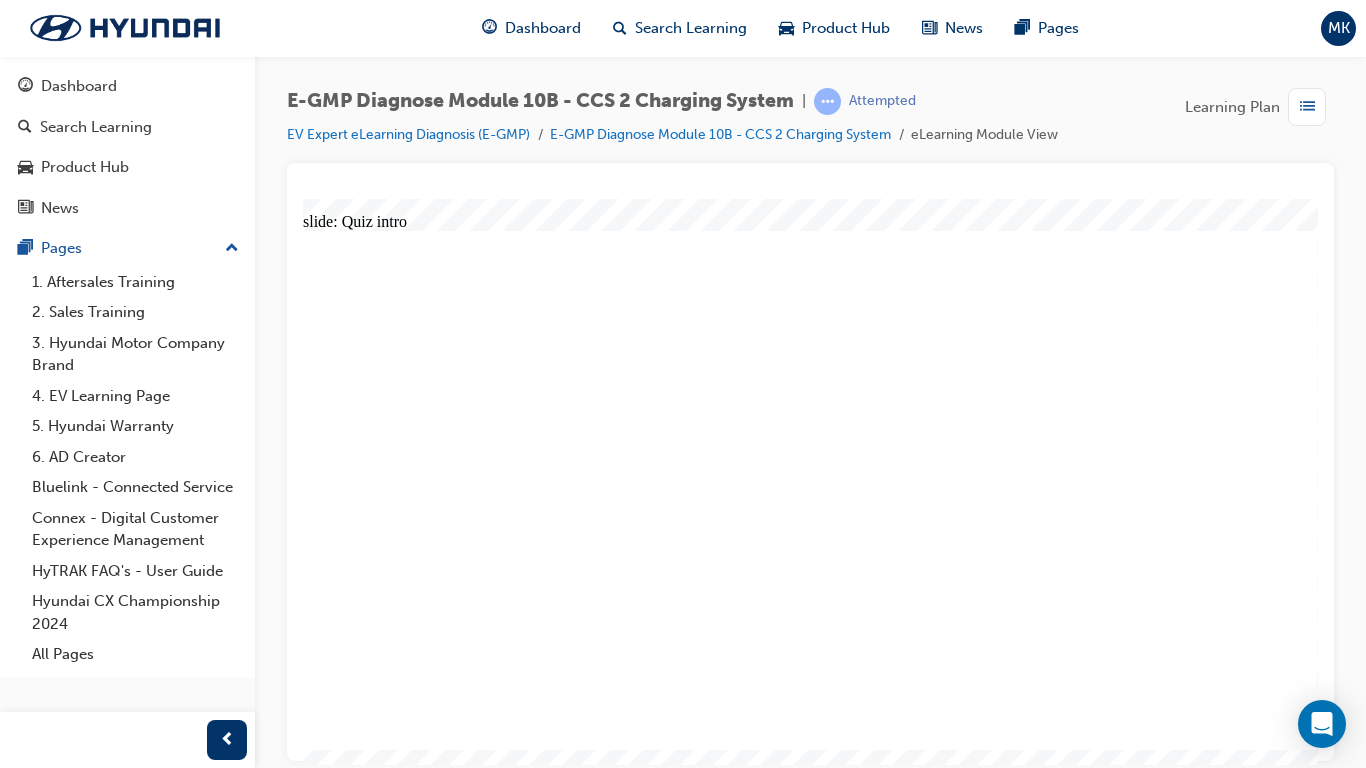 click 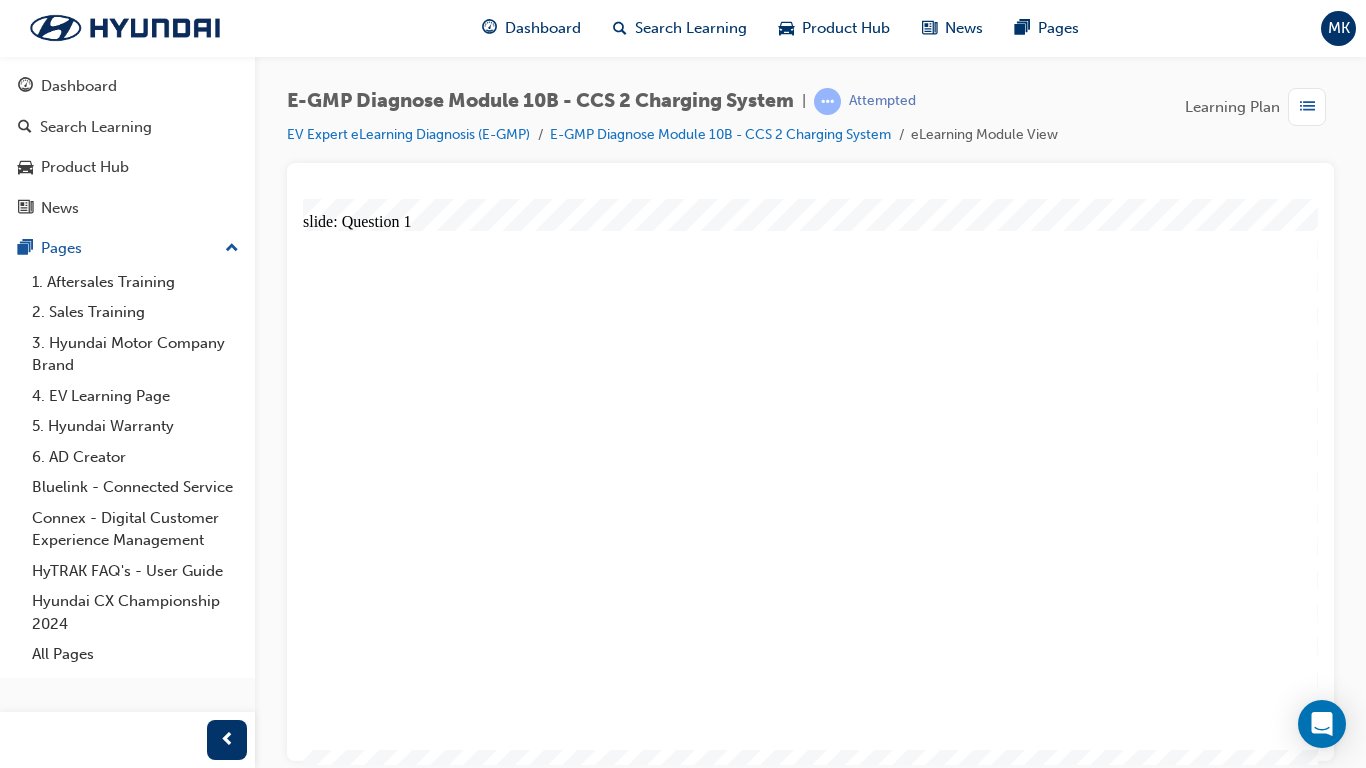 click 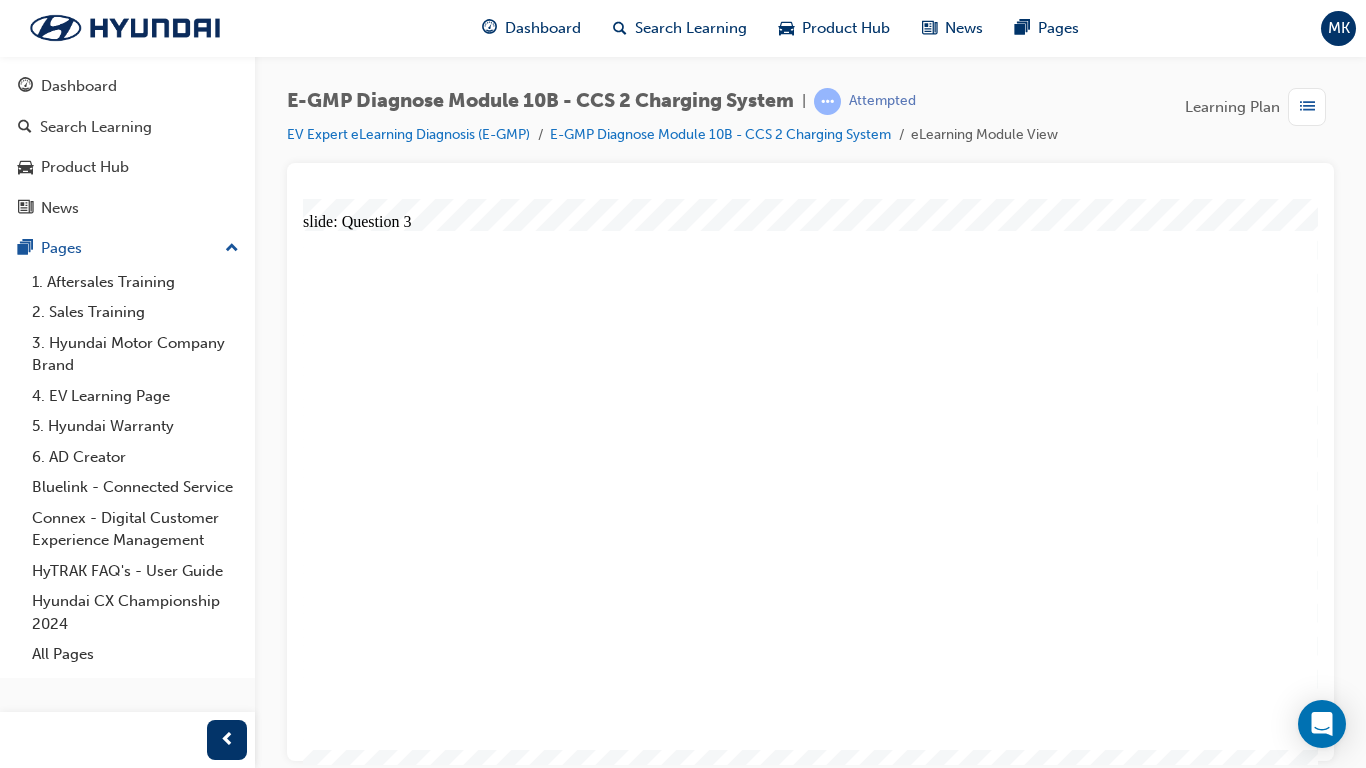 click 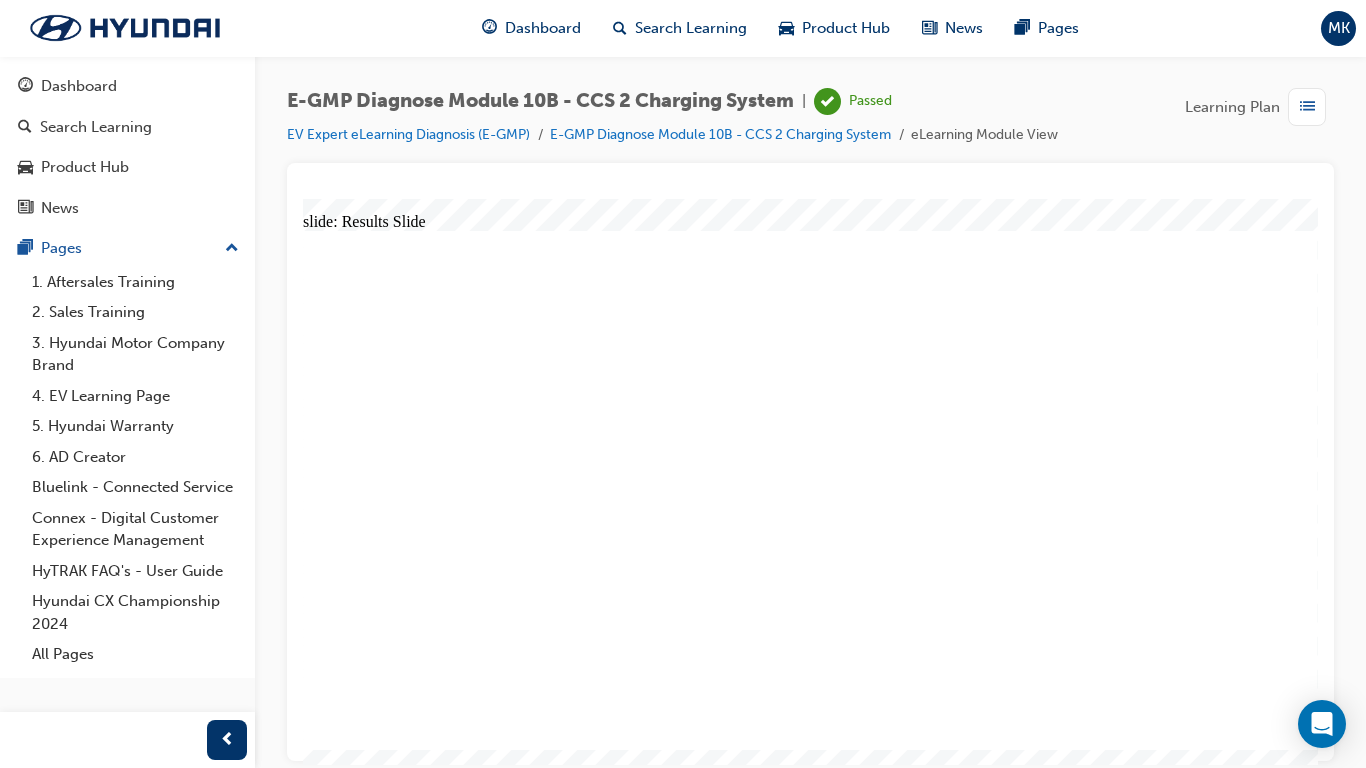 click 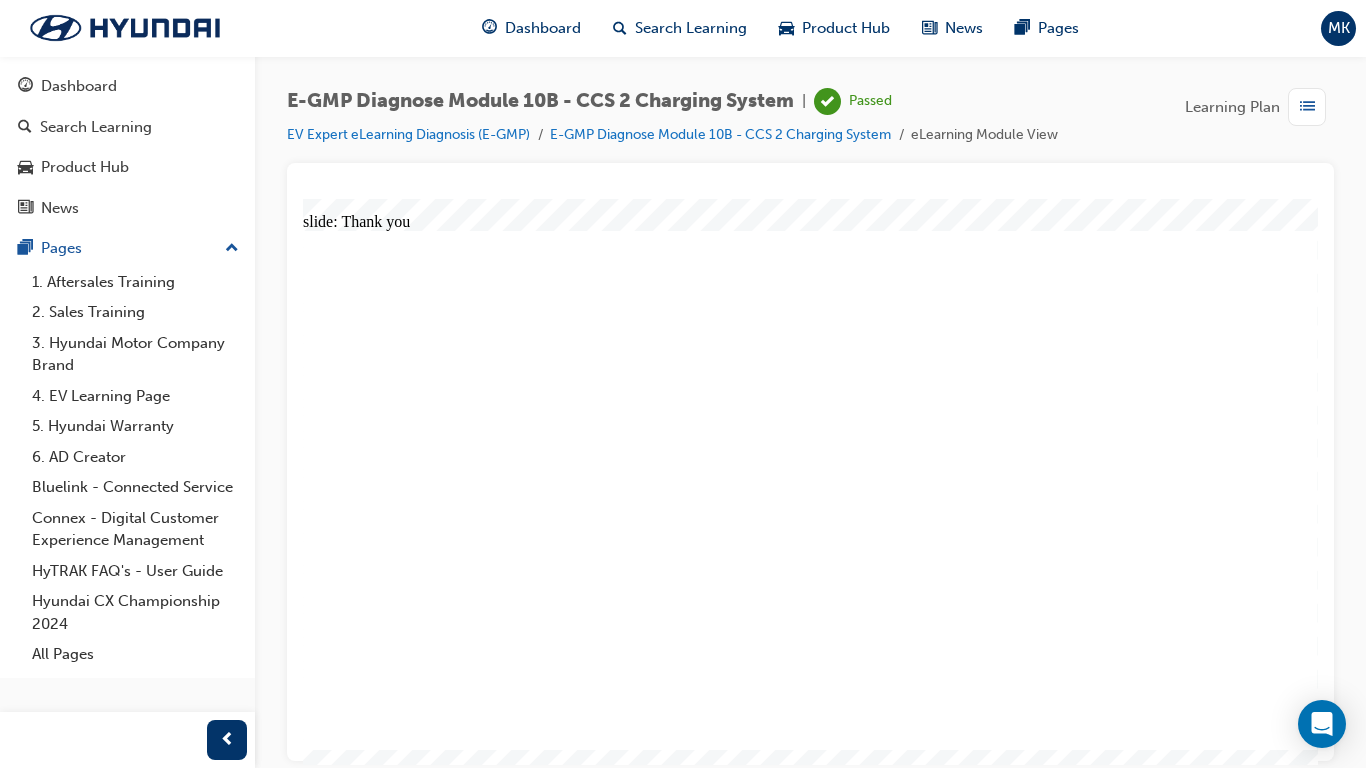 click 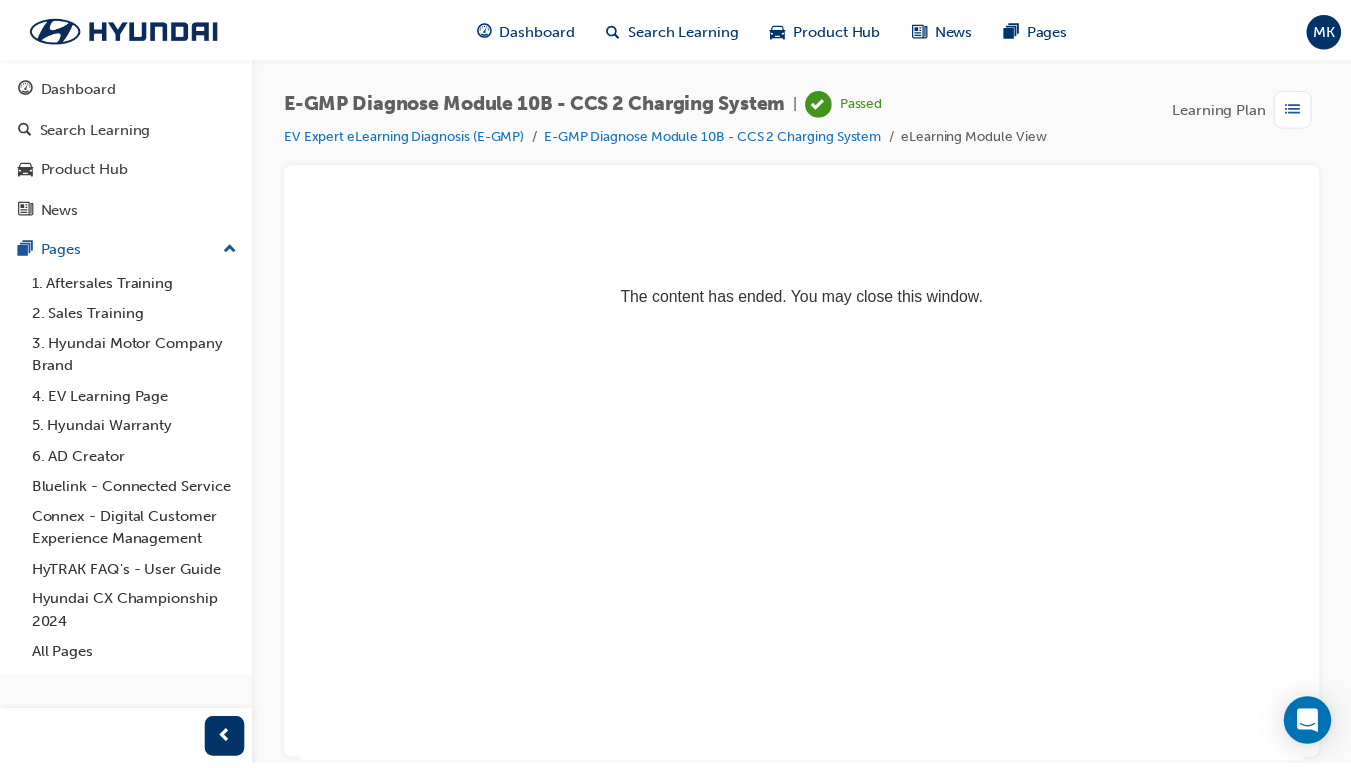 scroll, scrollTop: 0, scrollLeft: 0, axis: both 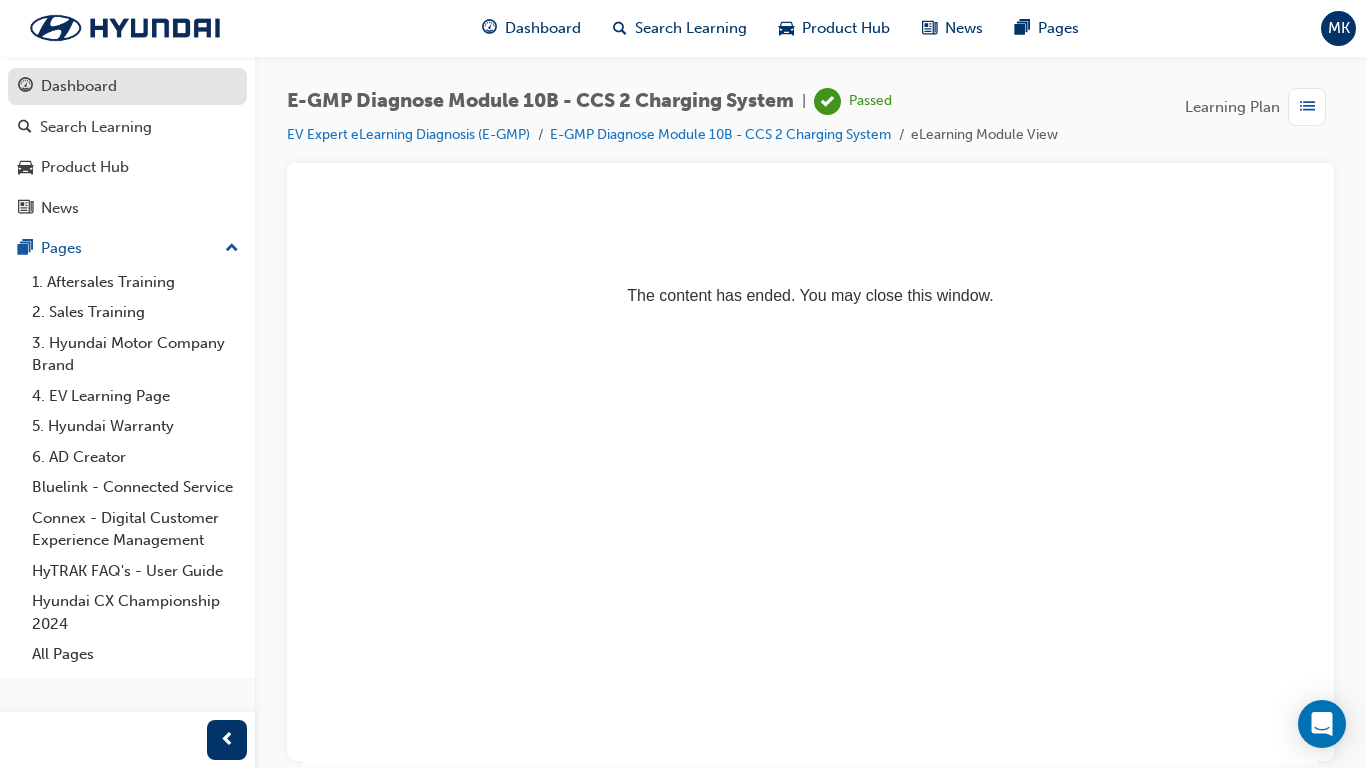 click on "Dashboard" at bounding box center (79, 86) 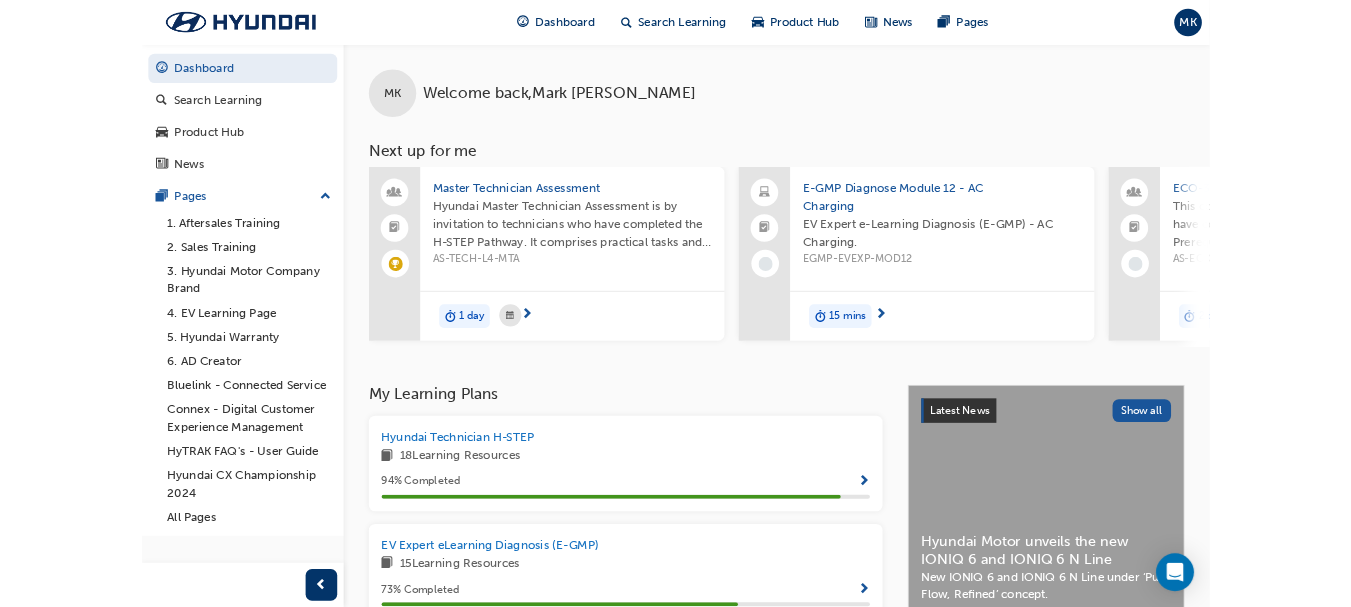scroll, scrollTop: 100, scrollLeft: 0, axis: vertical 